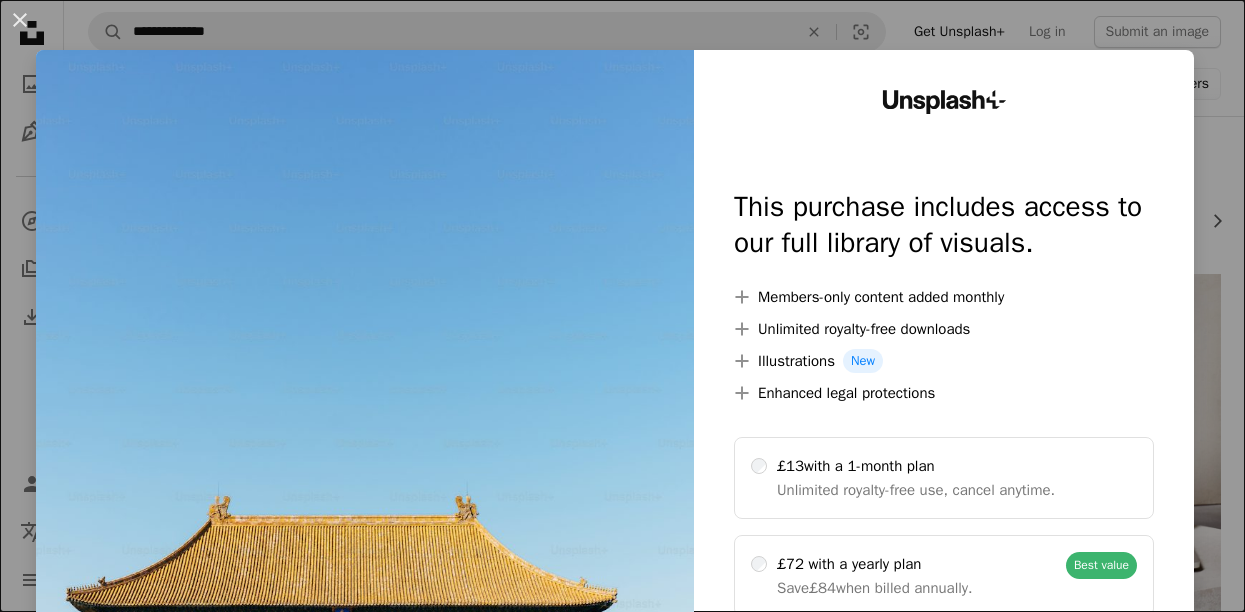 scroll, scrollTop: 787, scrollLeft: 0, axis: vertical 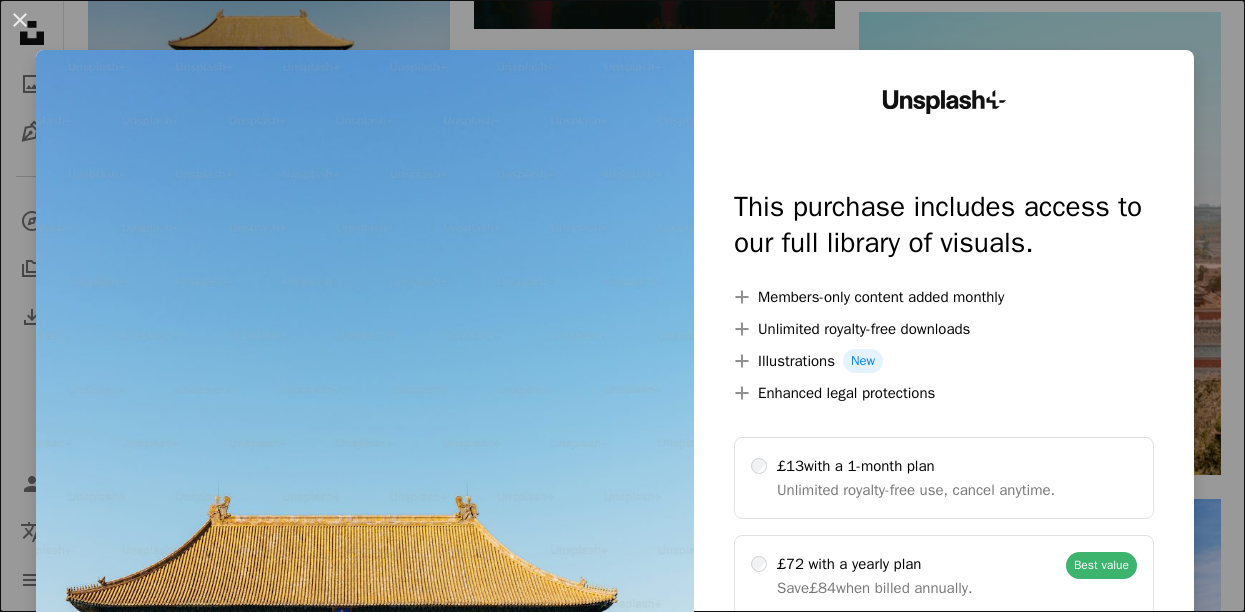 click on "An X shape Unsplash+ This purchase includes access to our full library of visuals. A plus sign Members-only content added monthly A plus sign Unlimited royalty-free downloads A plus sign Illustrations  New A plus sign Enhanced legal protections £13  with a 1-month plan Unlimited royalty-free use, cancel anytime. £72   with a yearly plan Save  £84  when billed annually. Best value Continue with purchase Taxes where applicable. Renews automatically. Cancel anytime." at bounding box center [622, 306] 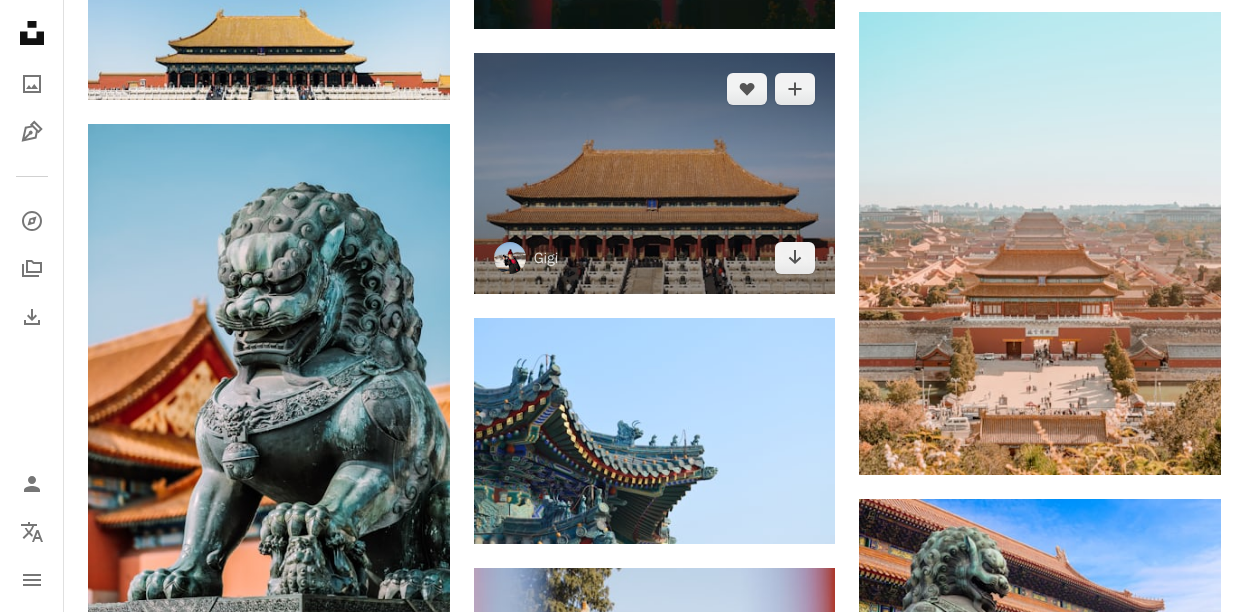 click at bounding box center (655, 173) 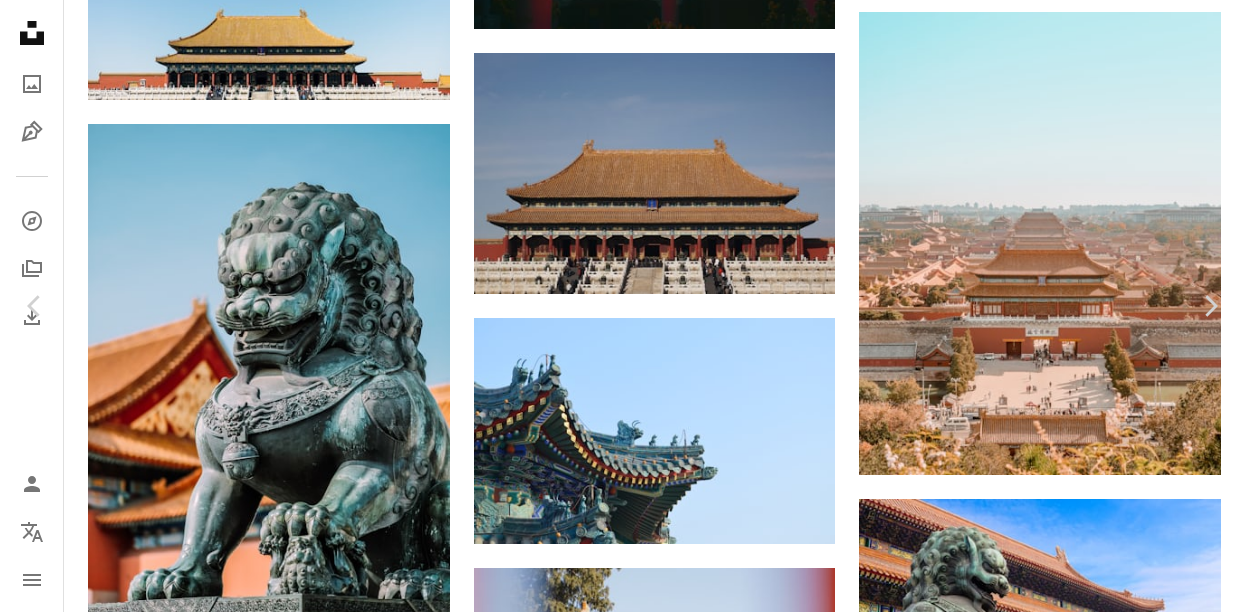 scroll, scrollTop: 1414, scrollLeft: 0, axis: vertical 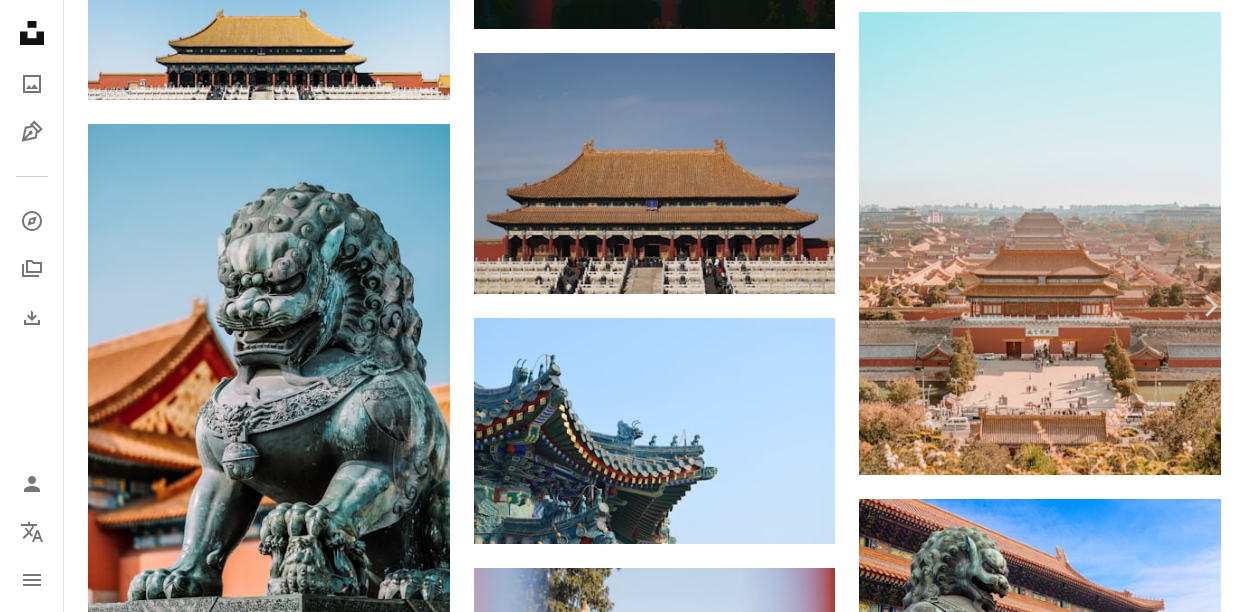 click on "Chevron left" at bounding box center [35, 306] 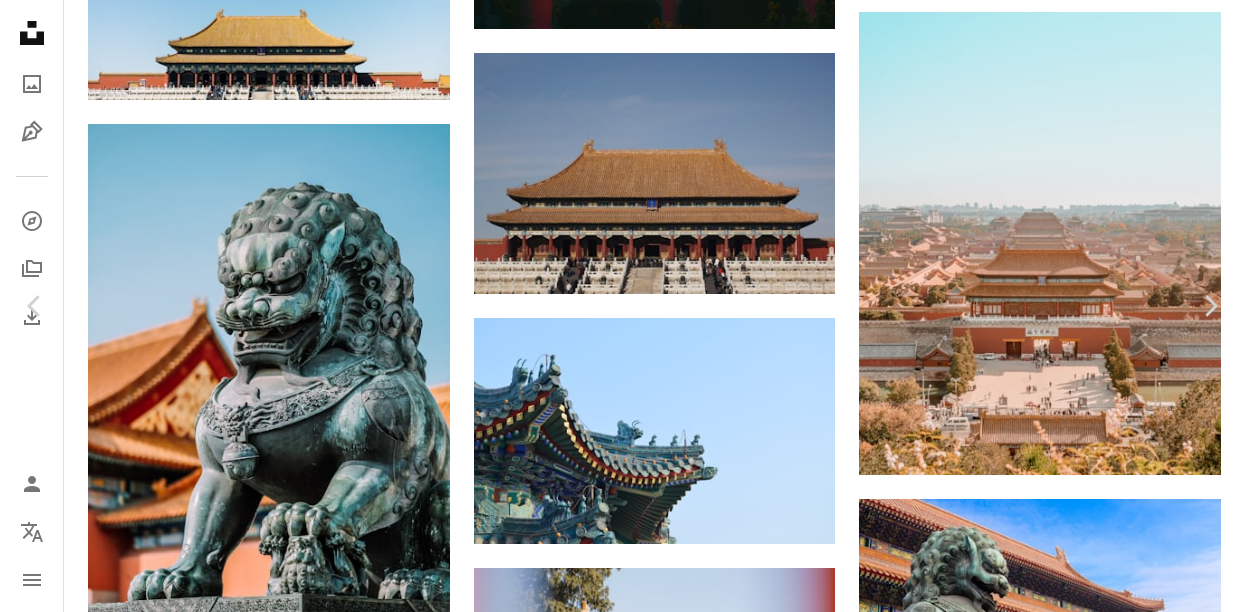 scroll, scrollTop: 81, scrollLeft: 0, axis: vertical 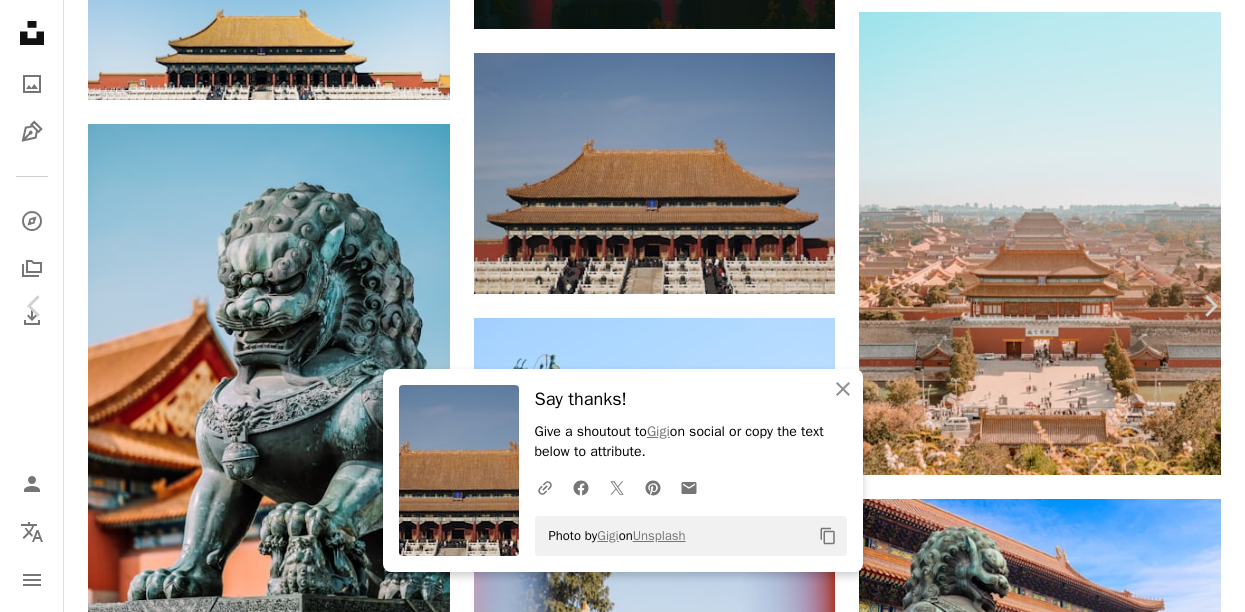click on "An X shape" at bounding box center (20, 20) 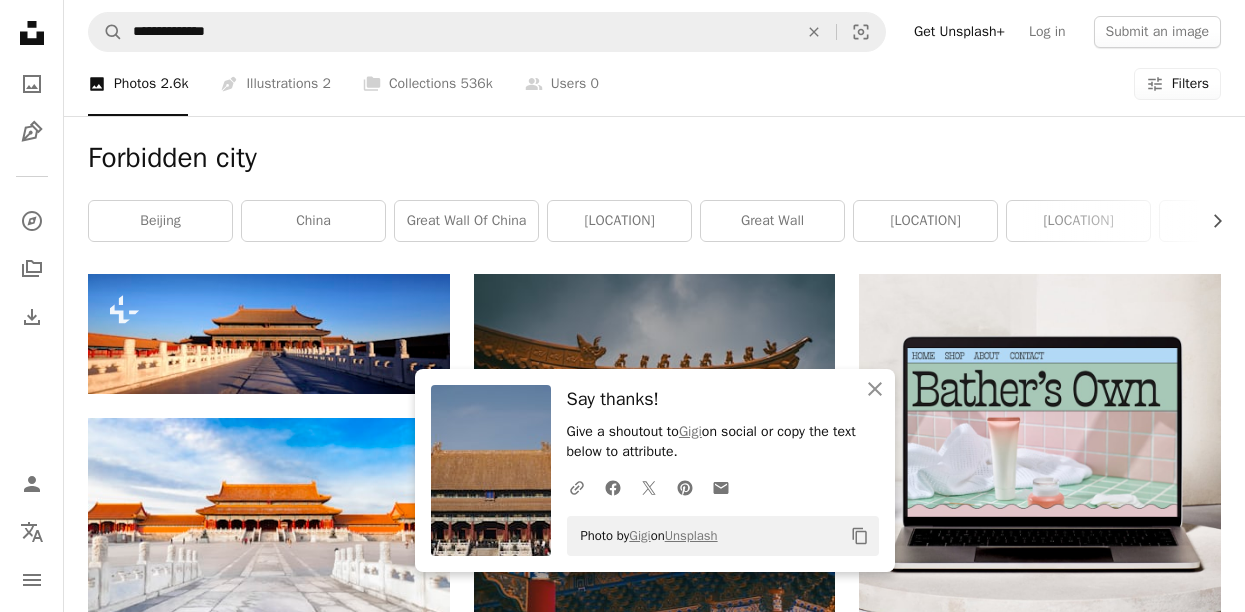 scroll, scrollTop: 0, scrollLeft: 0, axis: both 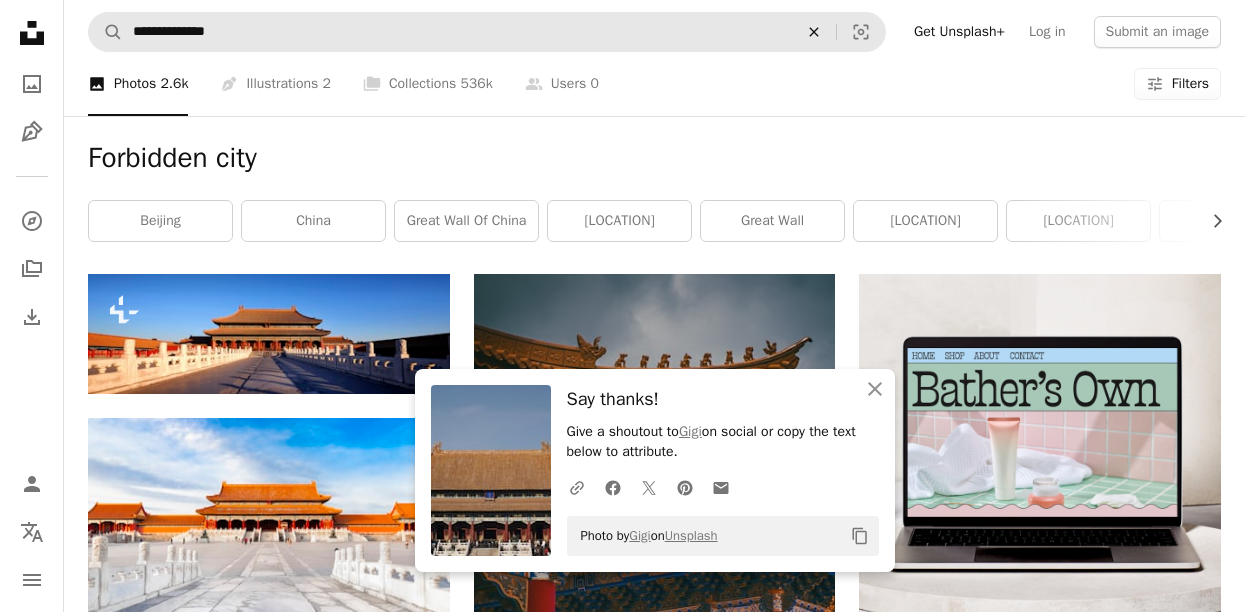 click on "An X shape" 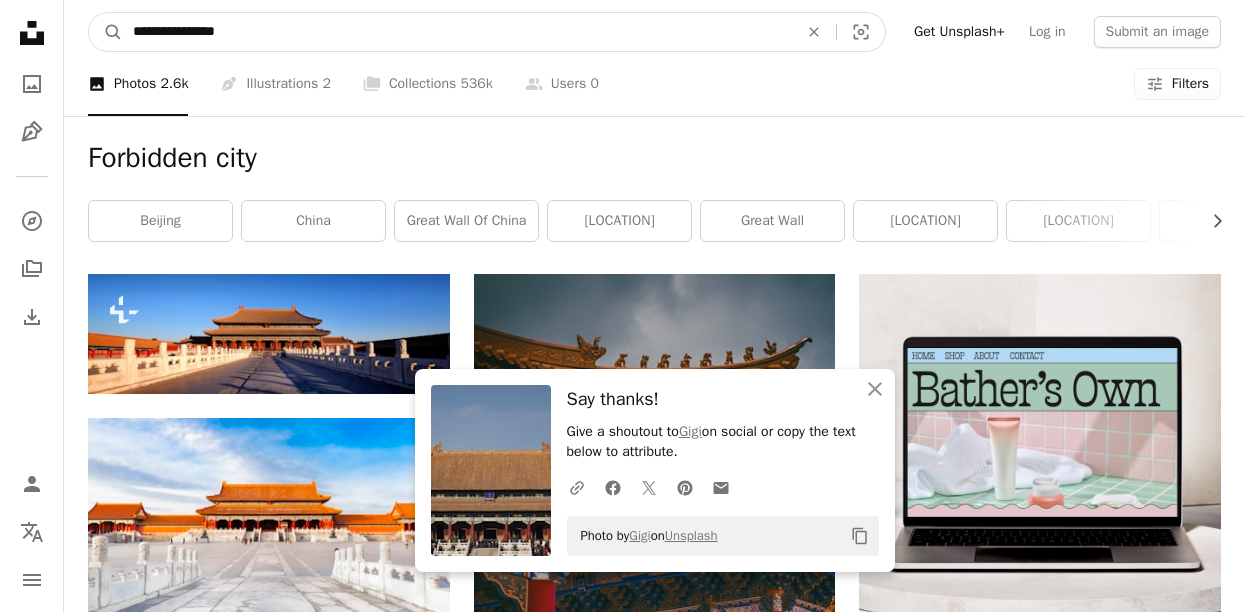 type on "**********" 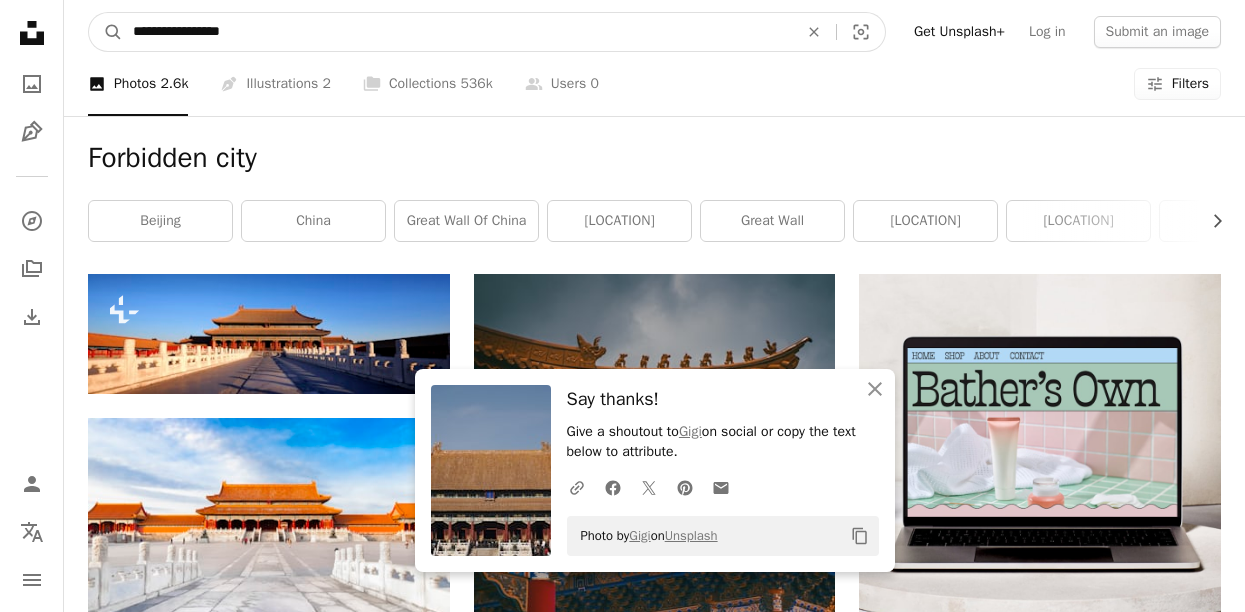 click on "A magnifying glass" at bounding box center [106, 32] 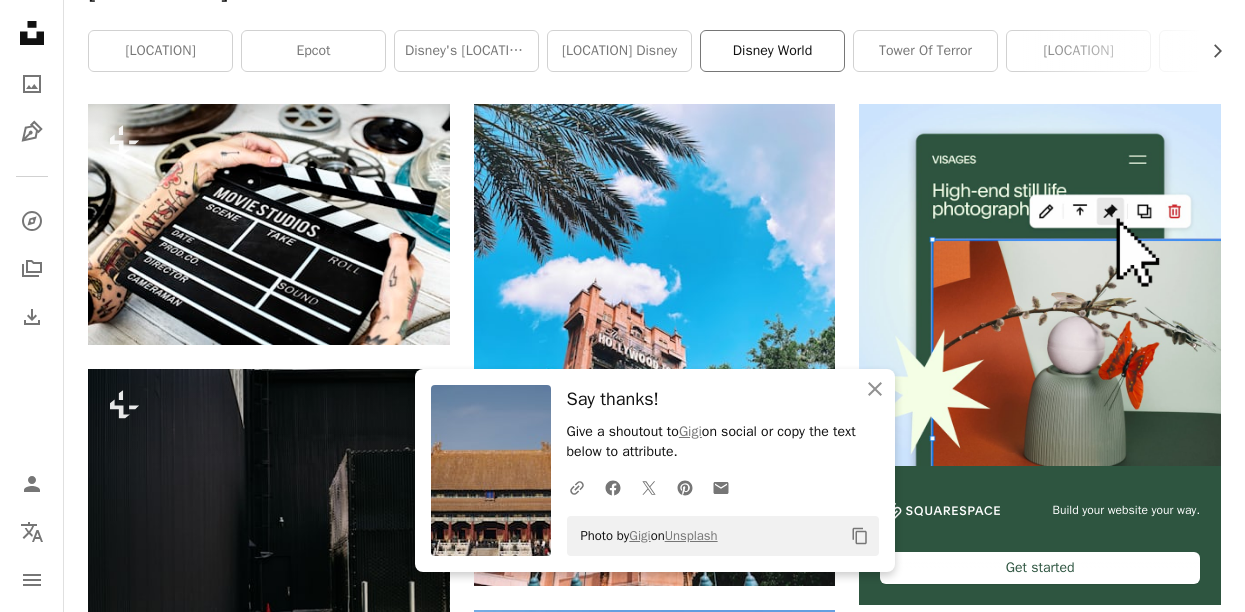 scroll, scrollTop: 245, scrollLeft: 0, axis: vertical 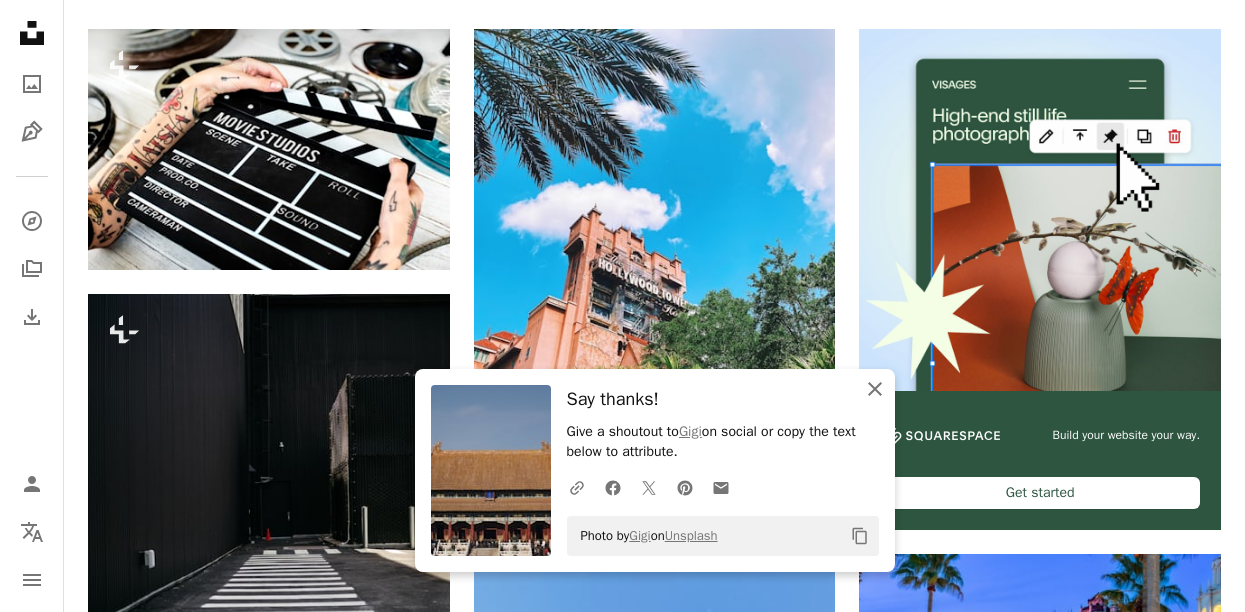 click 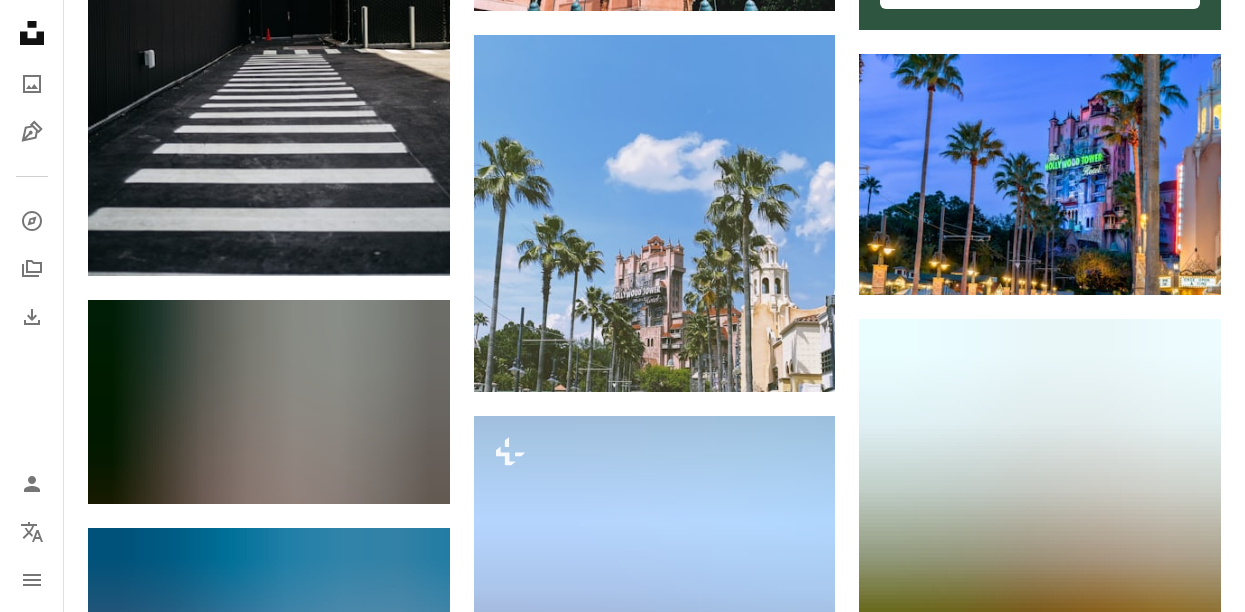 scroll, scrollTop: 743, scrollLeft: 0, axis: vertical 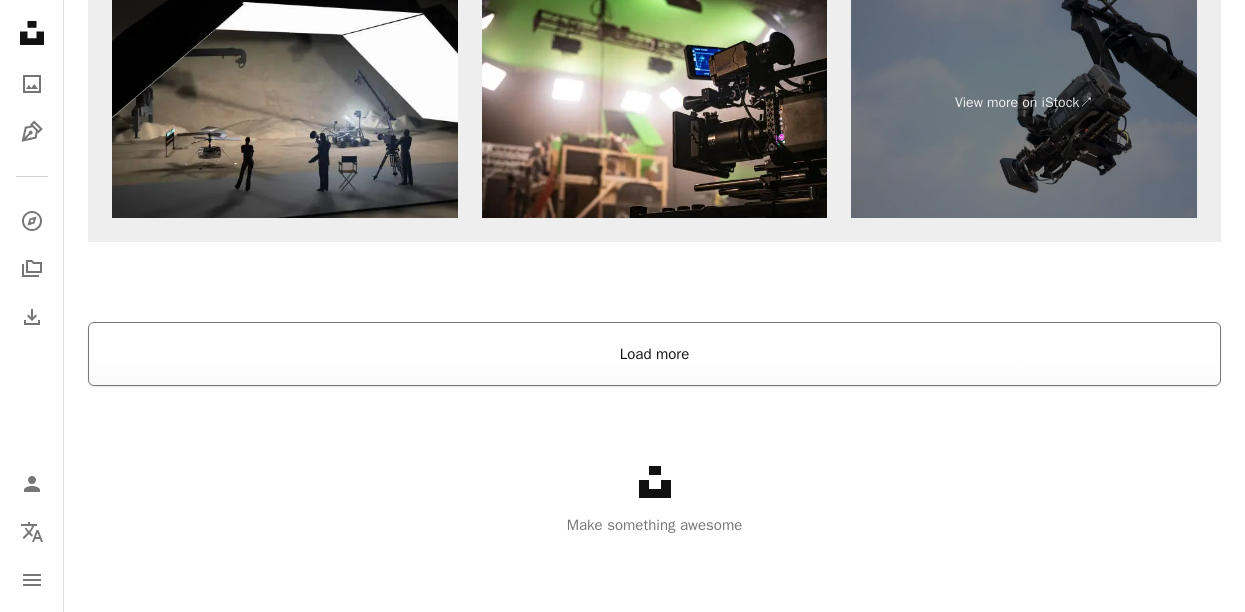 click on "Load more" at bounding box center (654, 354) 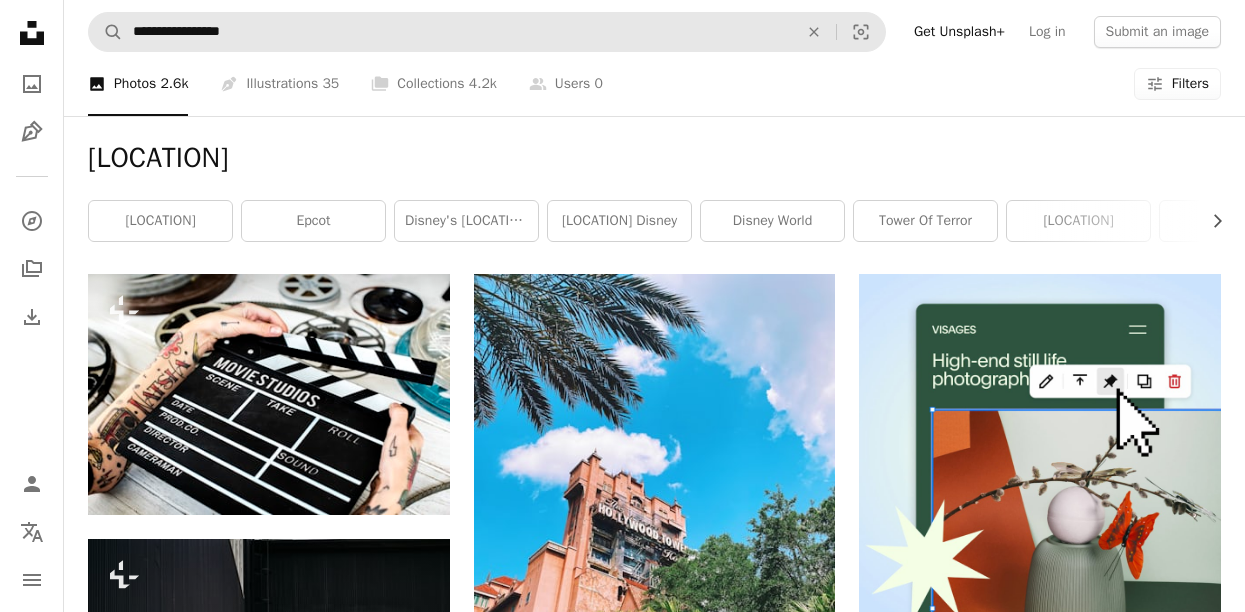 scroll, scrollTop: 0, scrollLeft: 0, axis: both 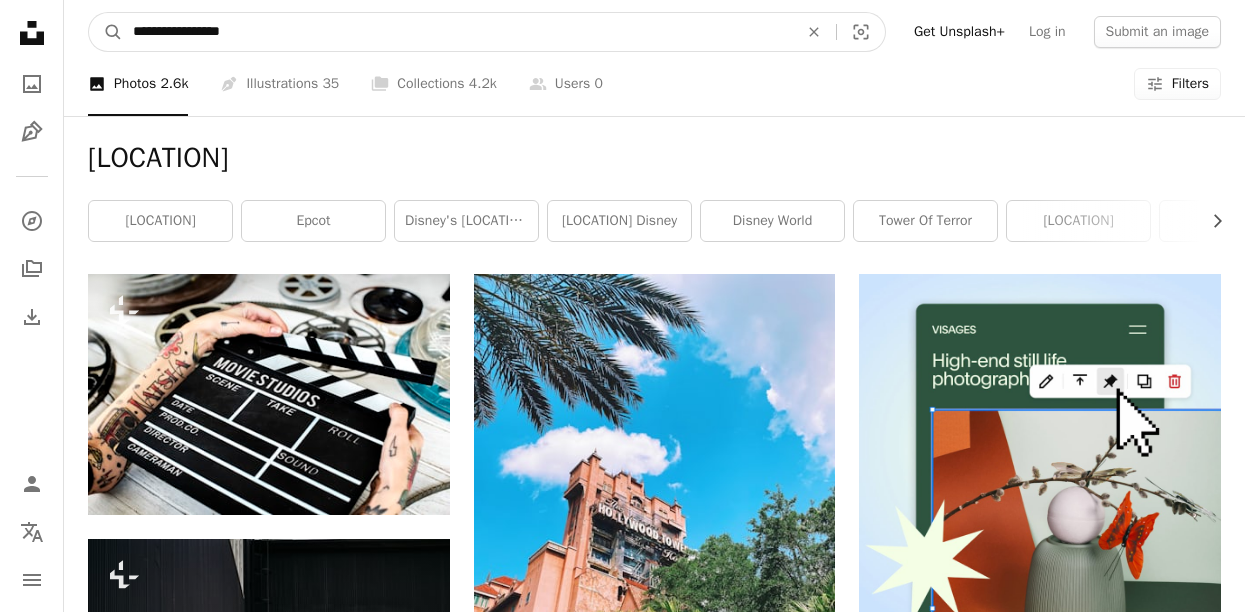 click on "**********" at bounding box center [457, 32] 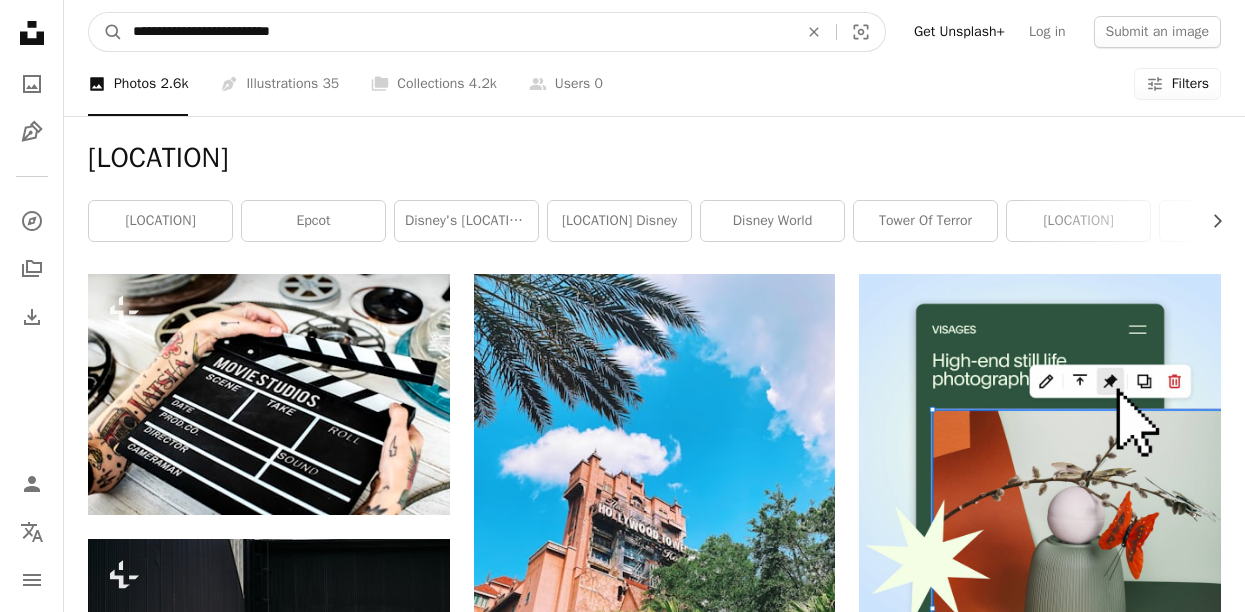type on "**********" 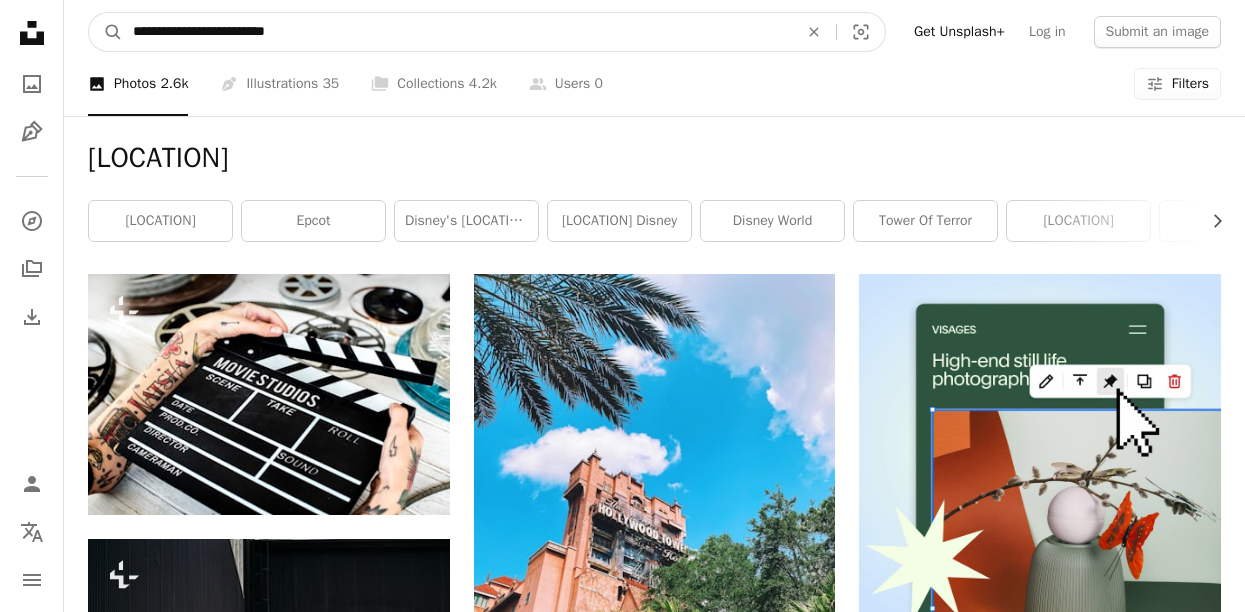 click on "A magnifying glass" at bounding box center [106, 32] 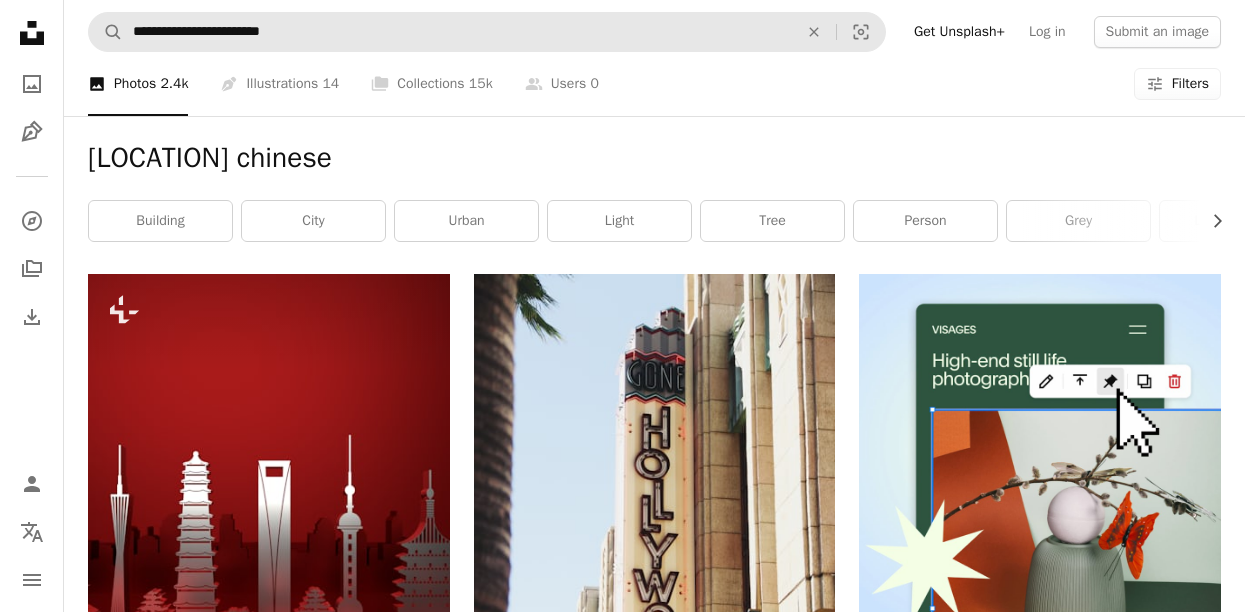 scroll, scrollTop: 0, scrollLeft: 0, axis: both 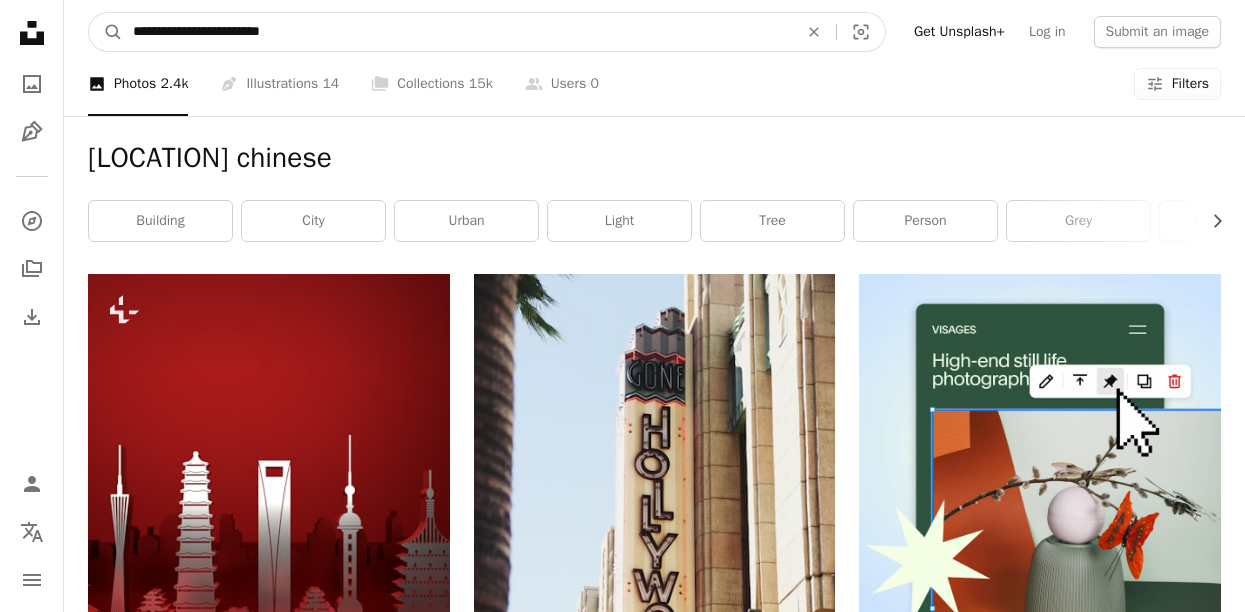 click on "**********" at bounding box center [457, 32] 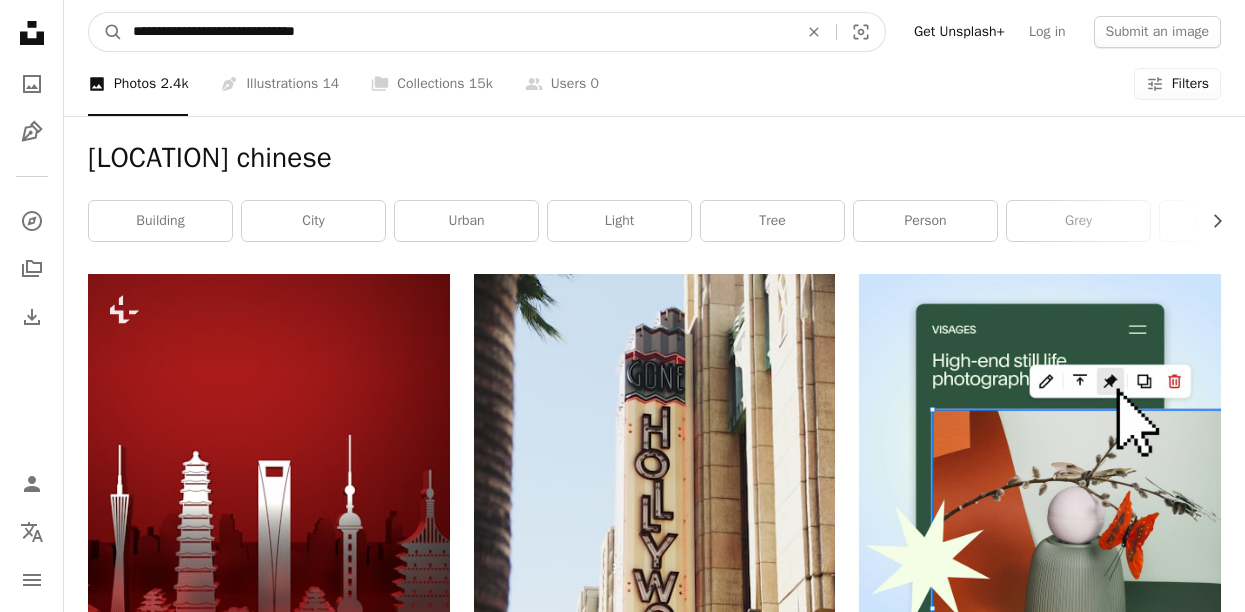 type on "**********" 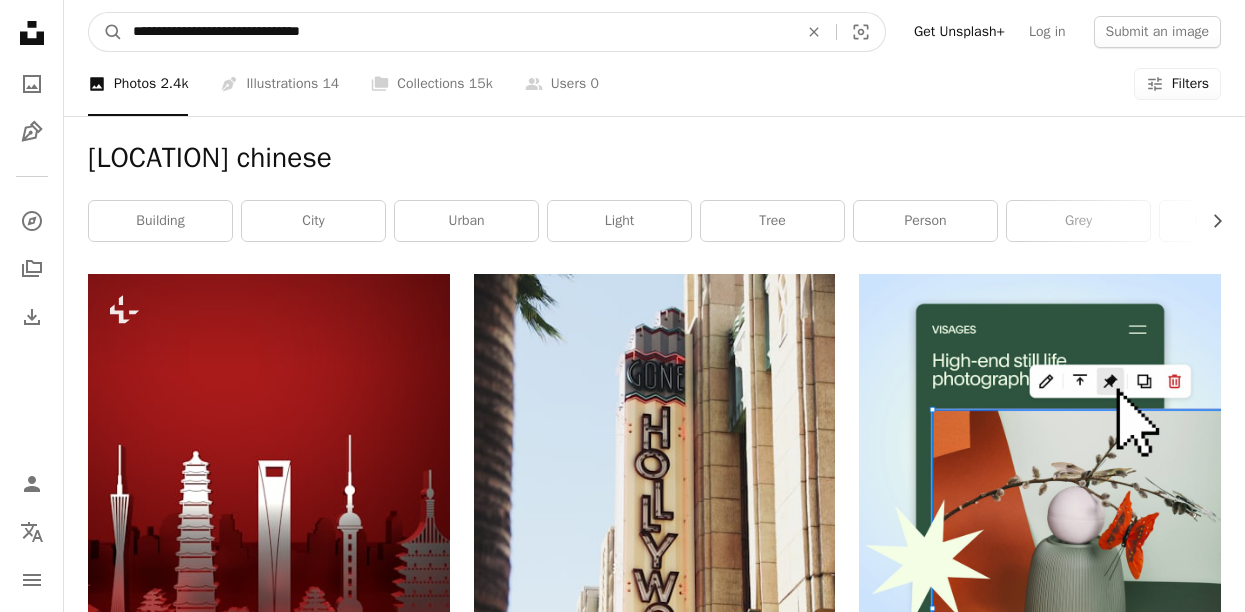 click on "A magnifying glass" at bounding box center [106, 32] 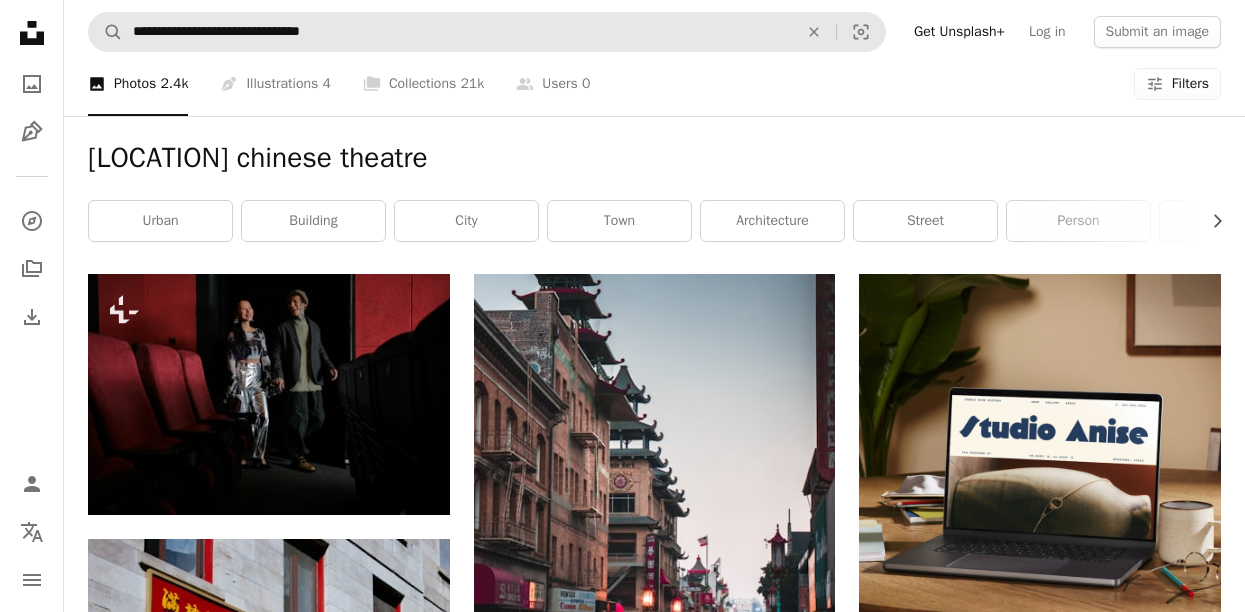 scroll, scrollTop: 0, scrollLeft: 0, axis: both 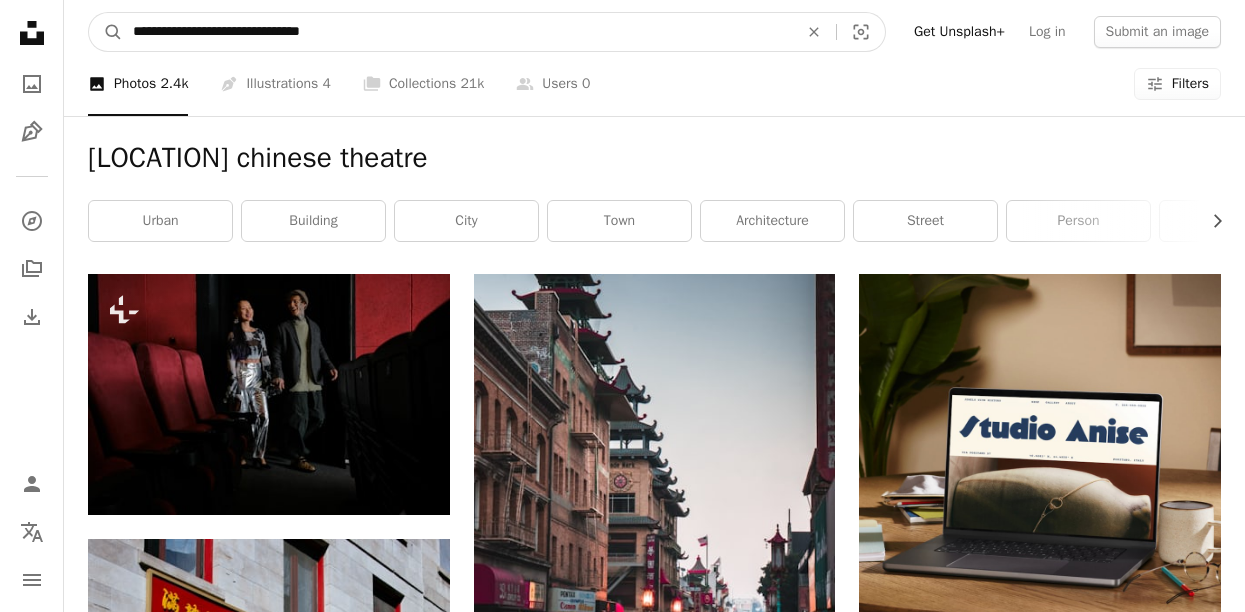 drag, startPoint x: 378, startPoint y: 40, endPoint x: 248, endPoint y: 35, distance: 130.09612 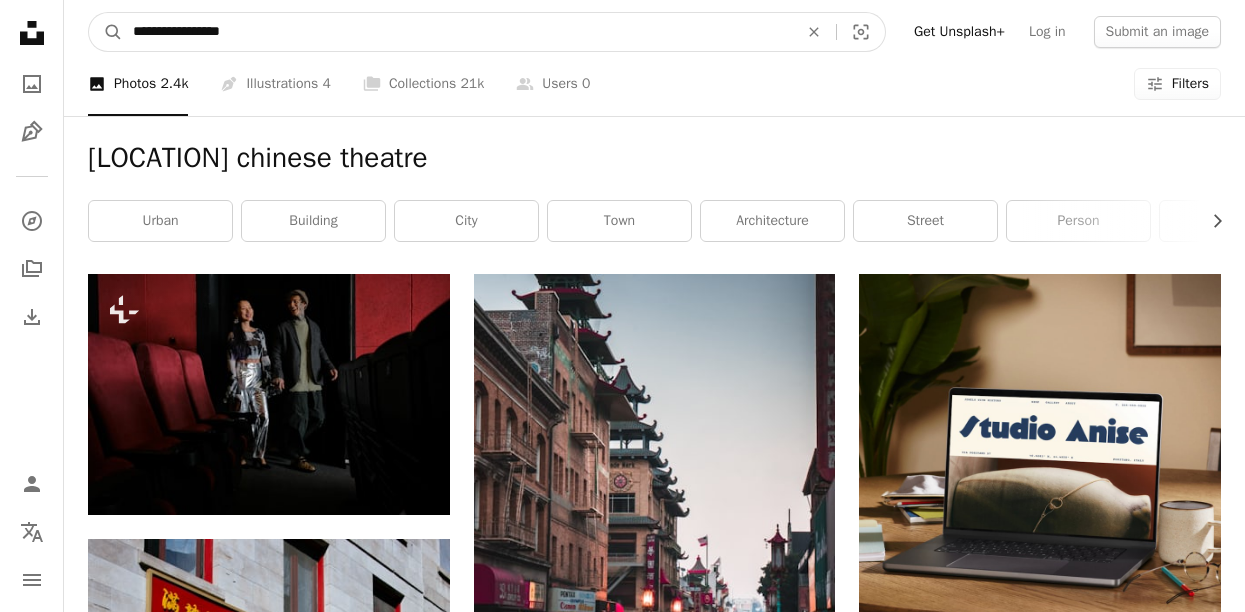 type on "**********" 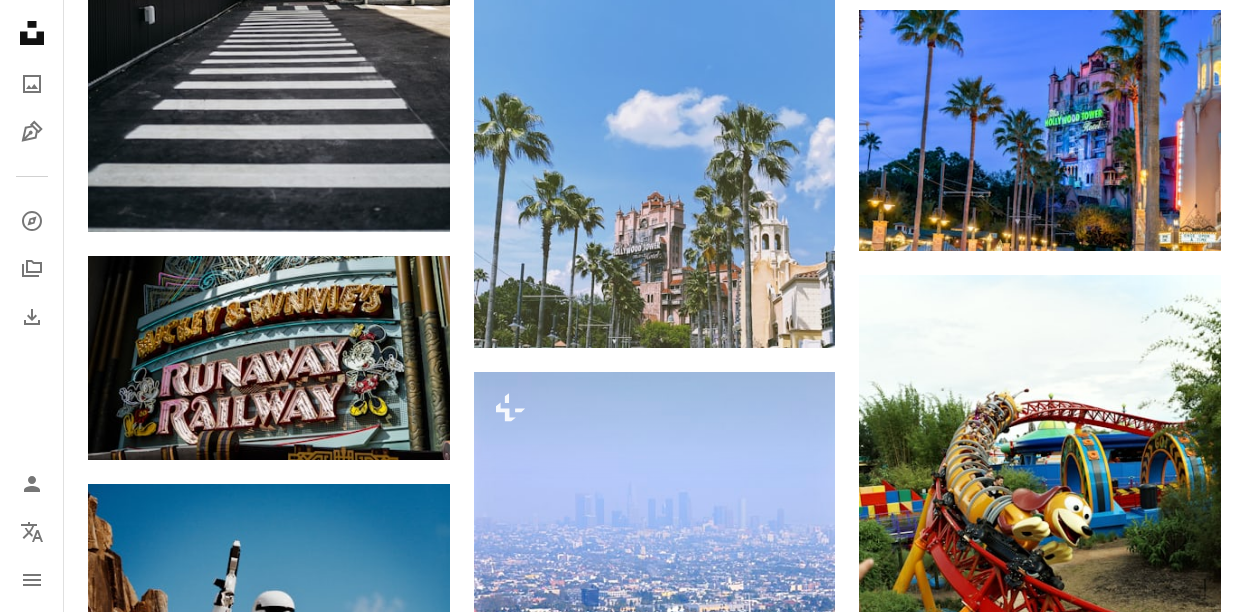 scroll, scrollTop: 787, scrollLeft: 0, axis: vertical 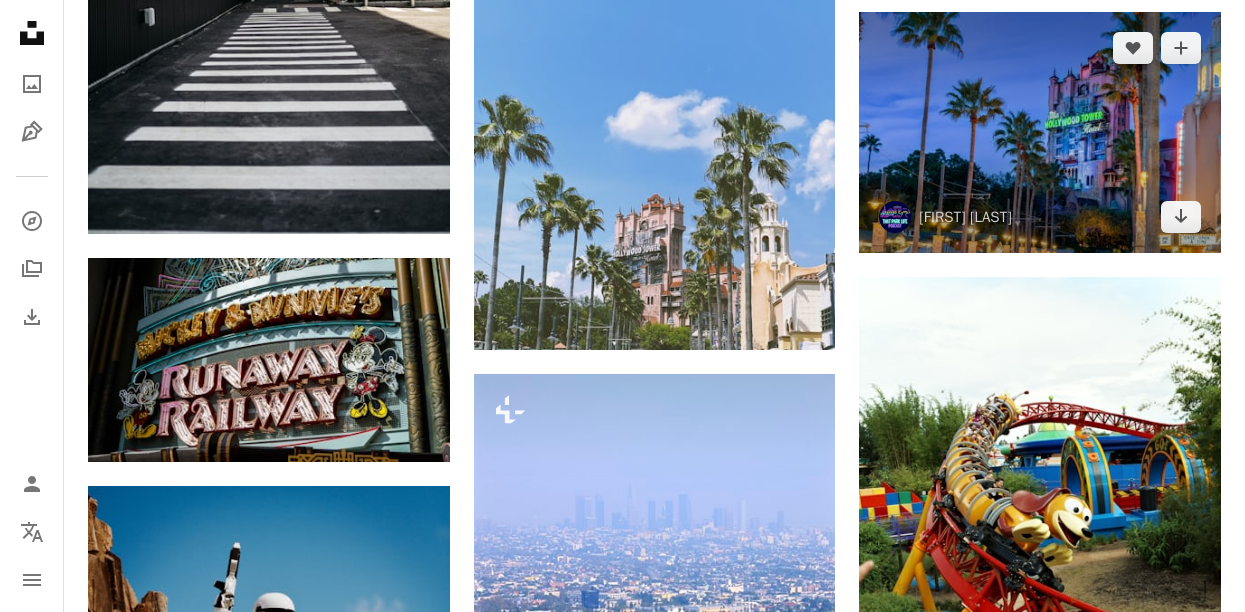 click at bounding box center (1040, 132) 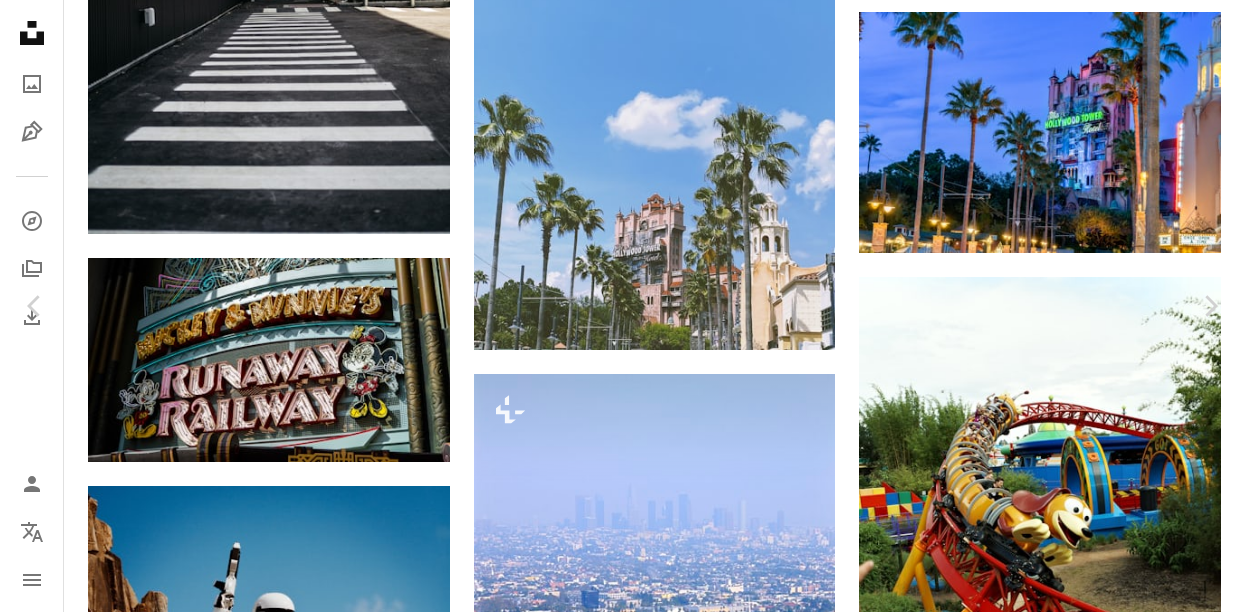 scroll, scrollTop: 0, scrollLeft: 0, axis: both 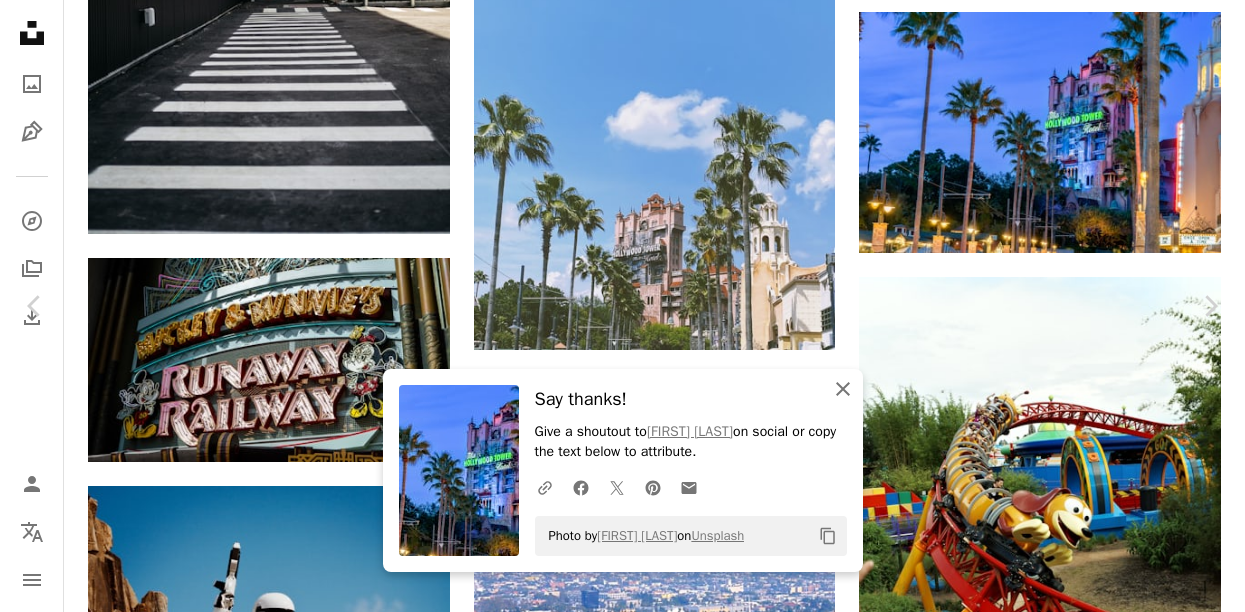 click on "An X shape" 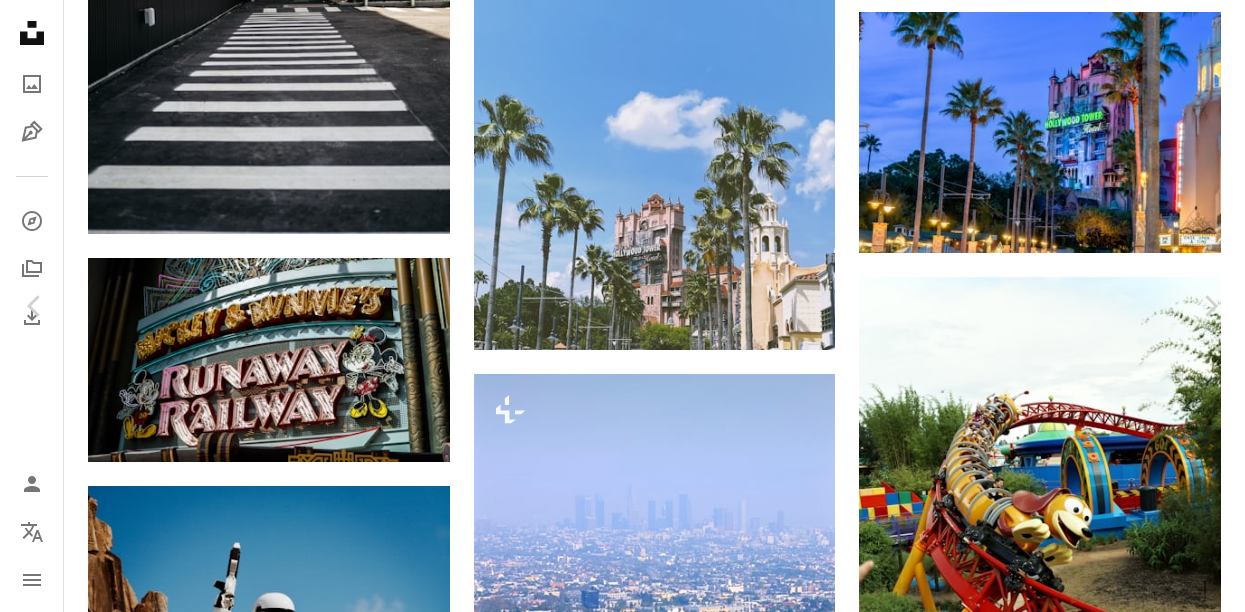 click on "An X shape" at bounding box center [20, 20] 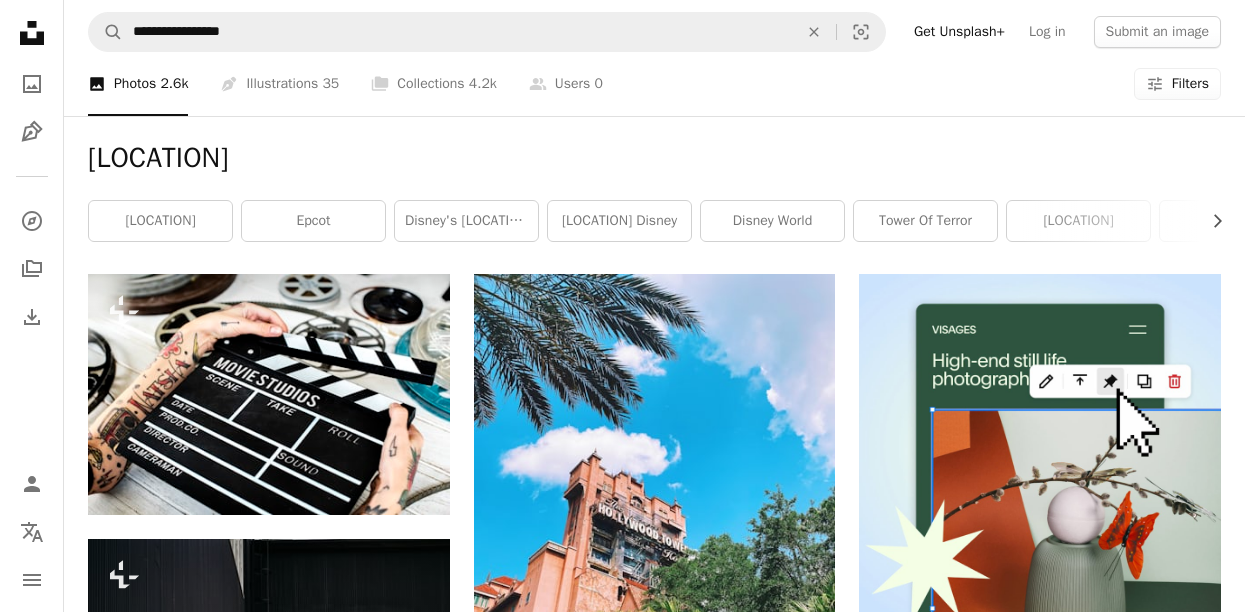 scroll, scrollTop: 0, scrollLeft: 0, axis: both 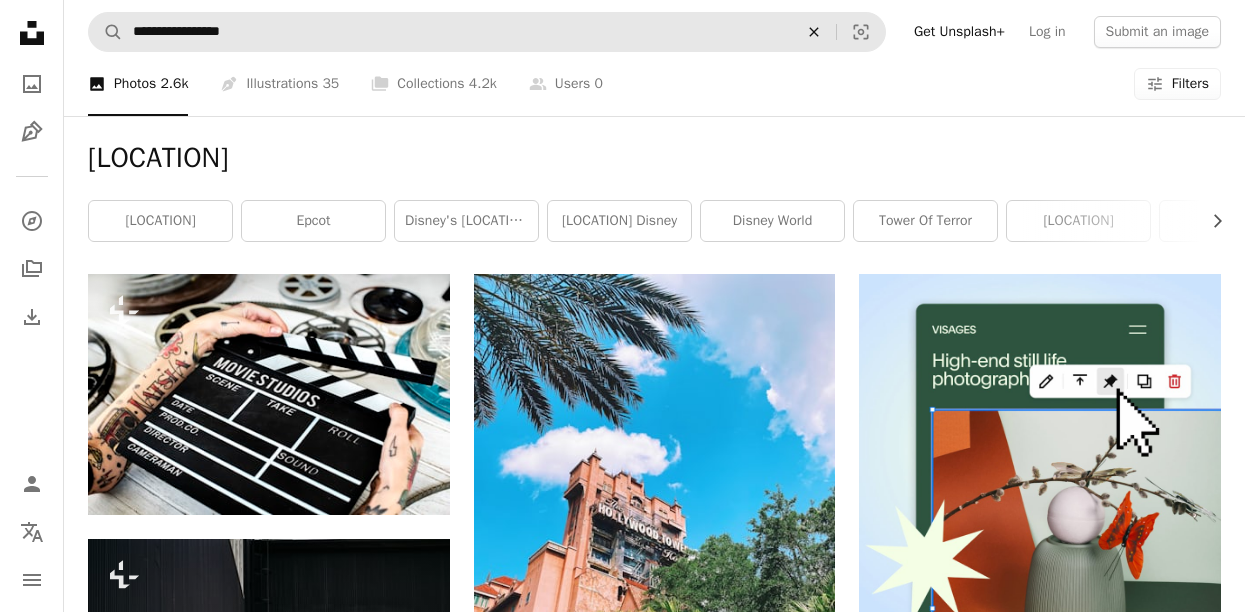 click on "An X shape" 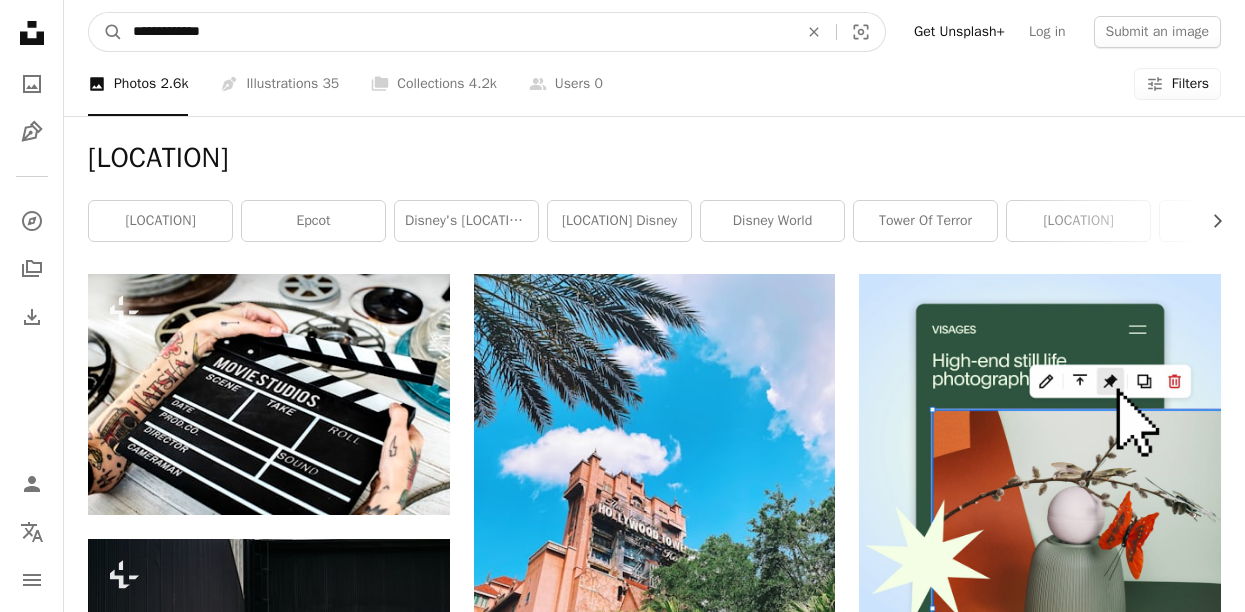 type on "**********" 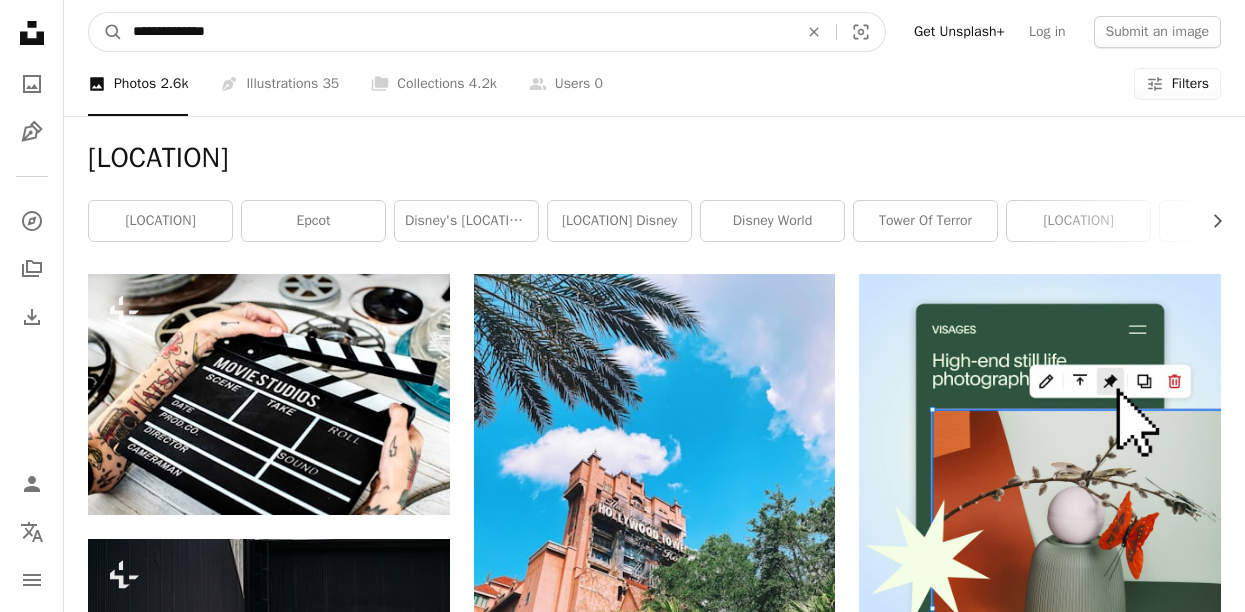 click on "A magnifying glass" at bounding box center [106, 32] 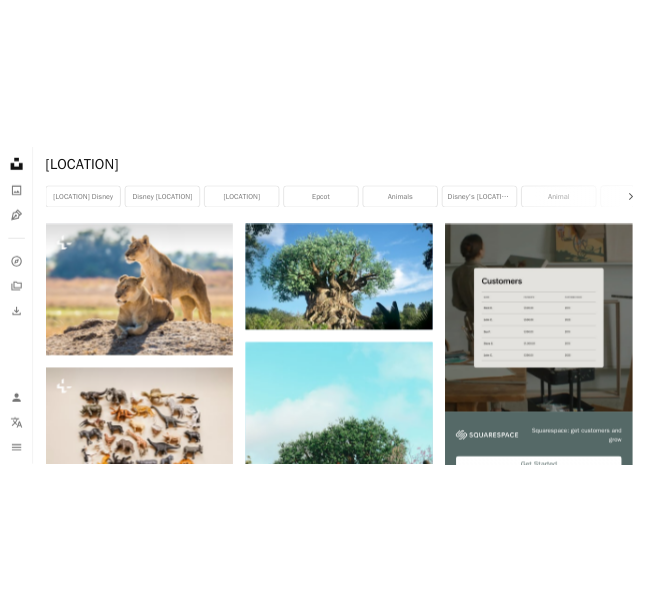 scroll, scrollTop: 210, scrollLeft: 0, axis: vertical 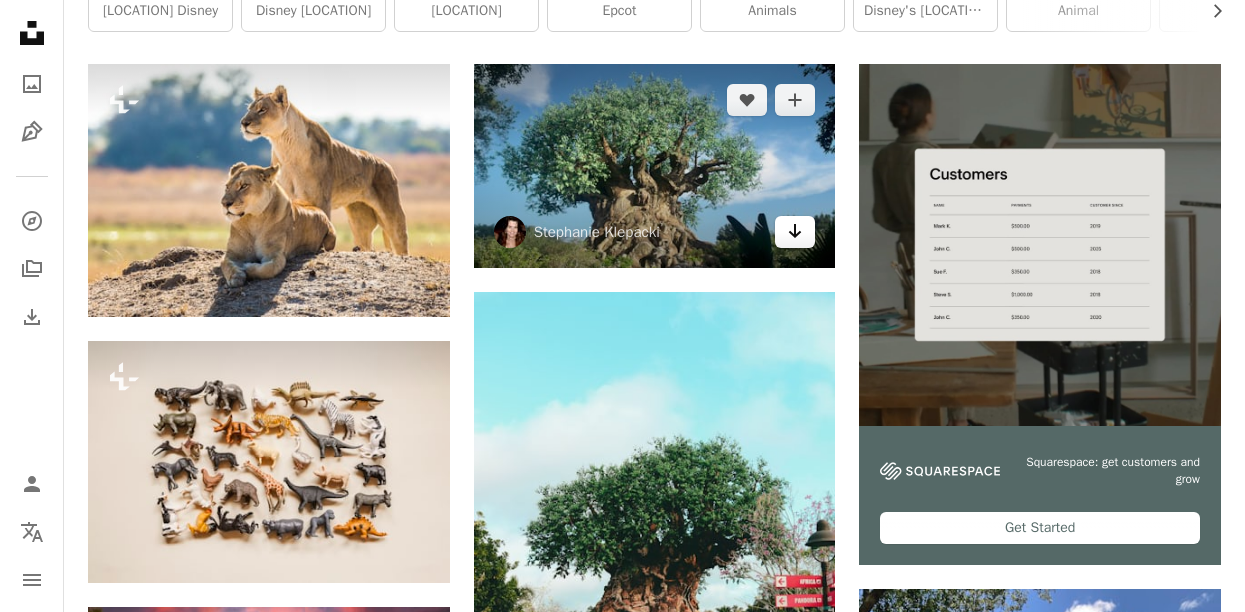 click on "Arrow pointing down" 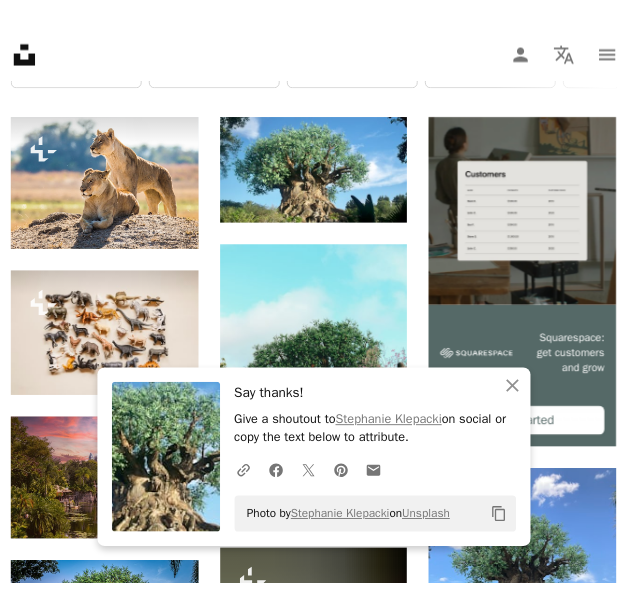 scroll, scrollTop: 0, scrollLeft: -1, axis: horizontal 